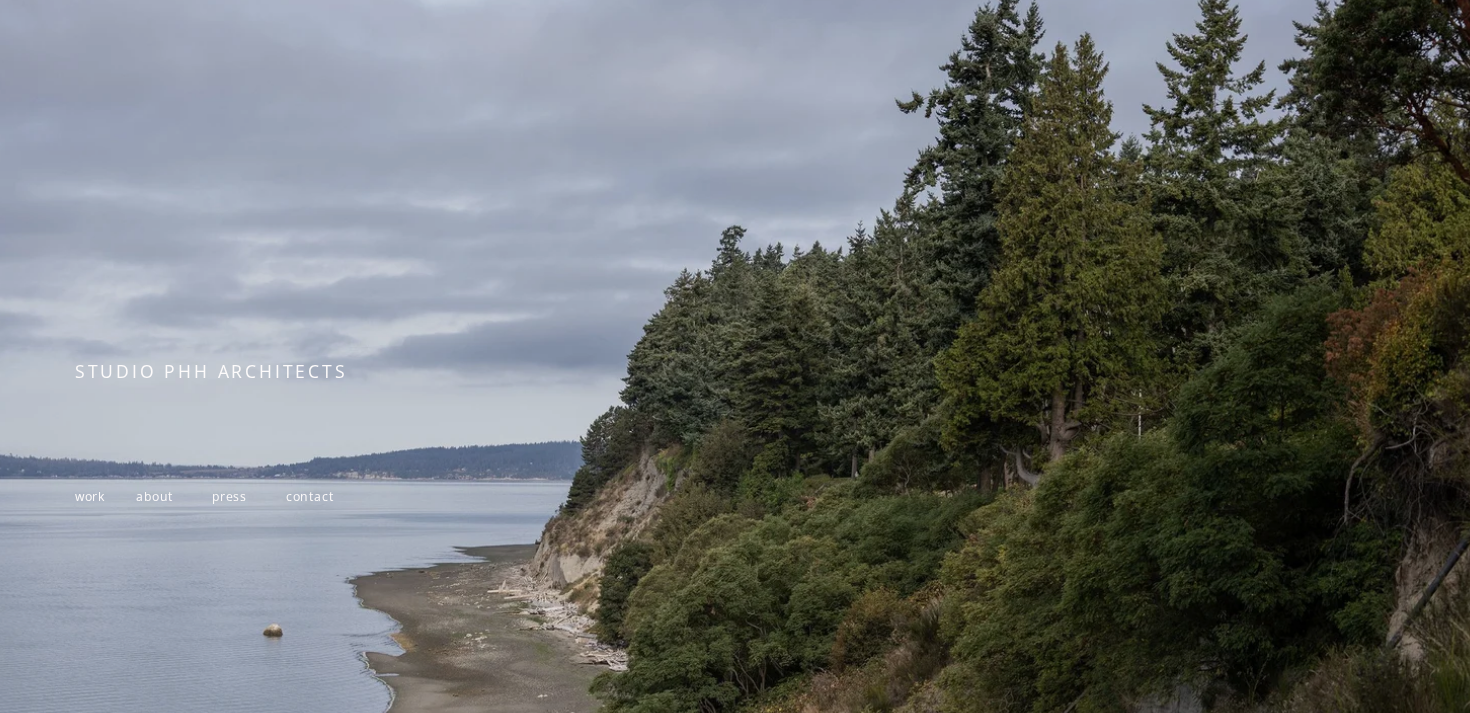 scroll, scrollTop: 62, scrollLeft: 0, axis: vertical 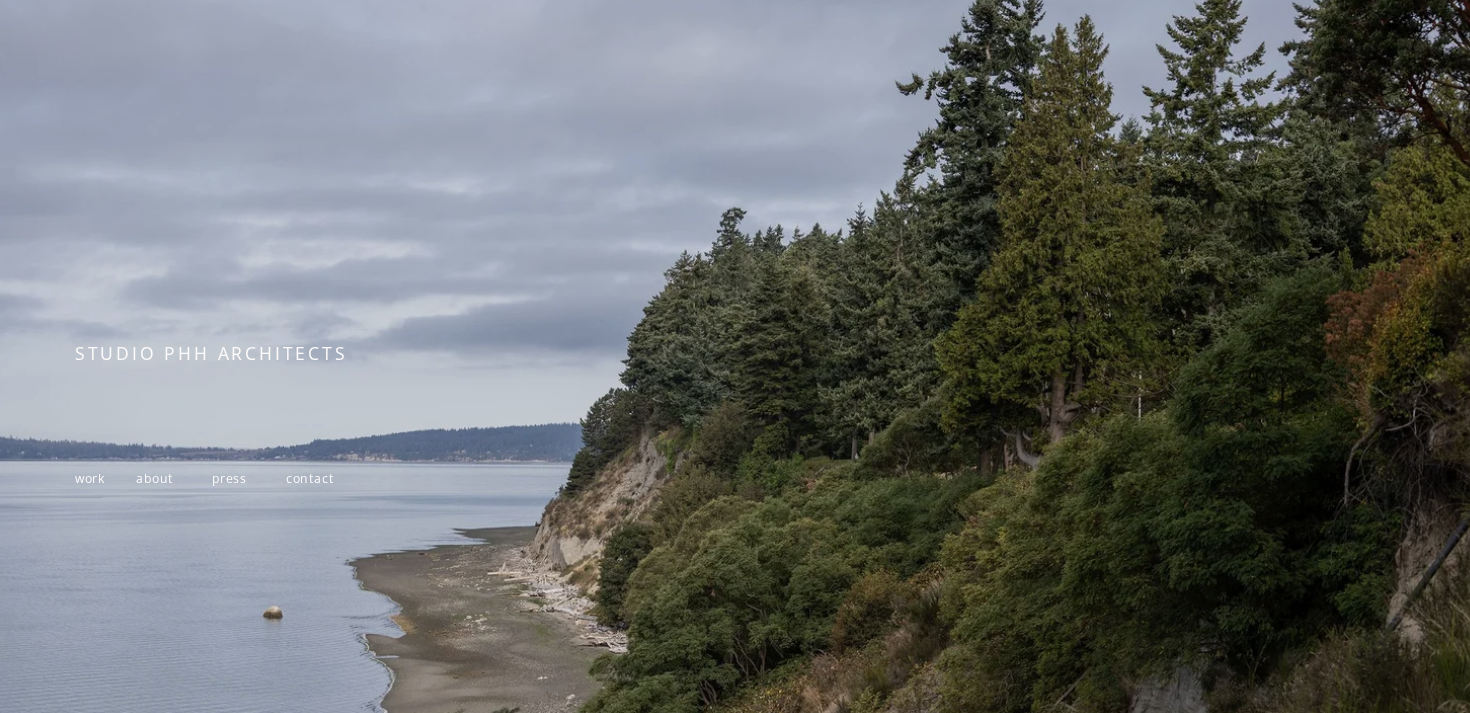 click on "work" at bounding box center (90, 478) 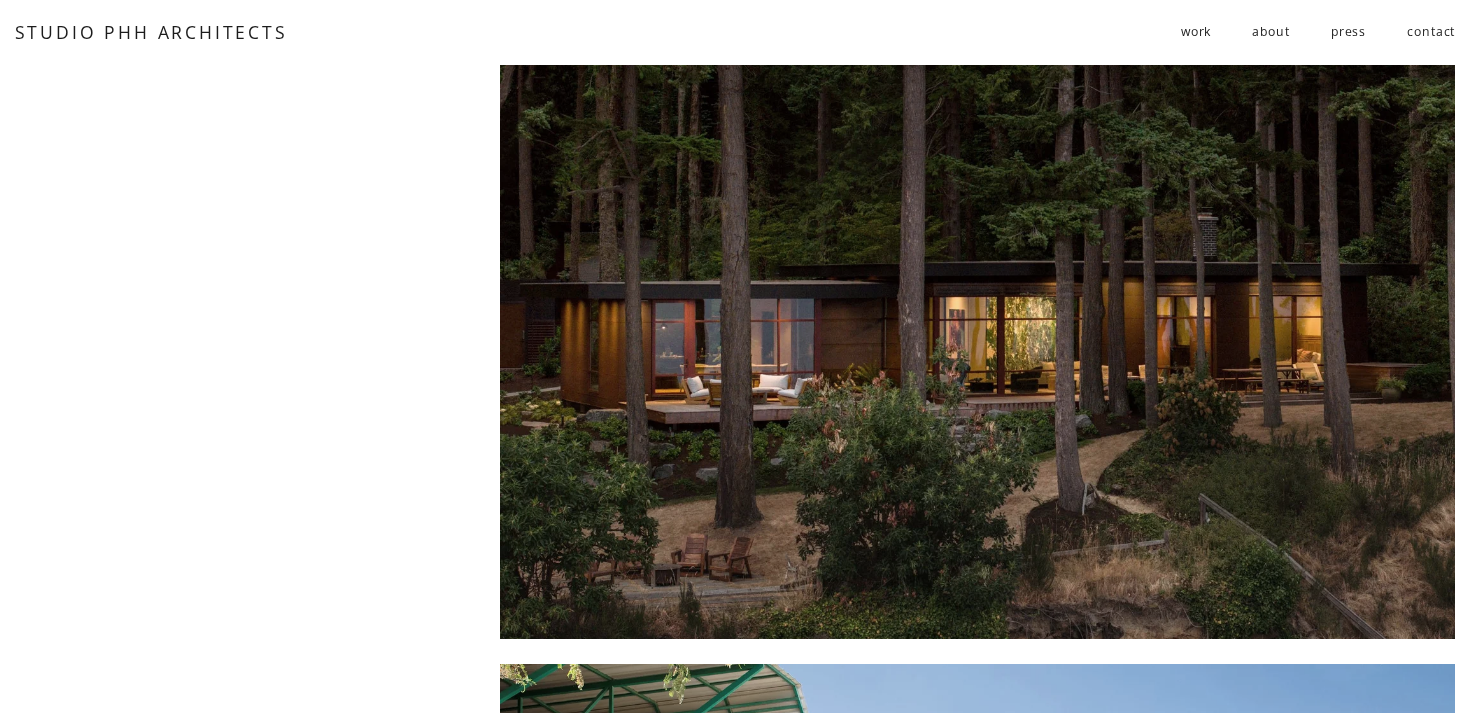 scroll, scrollTop: 0, scrollLeft: 0, axis: both 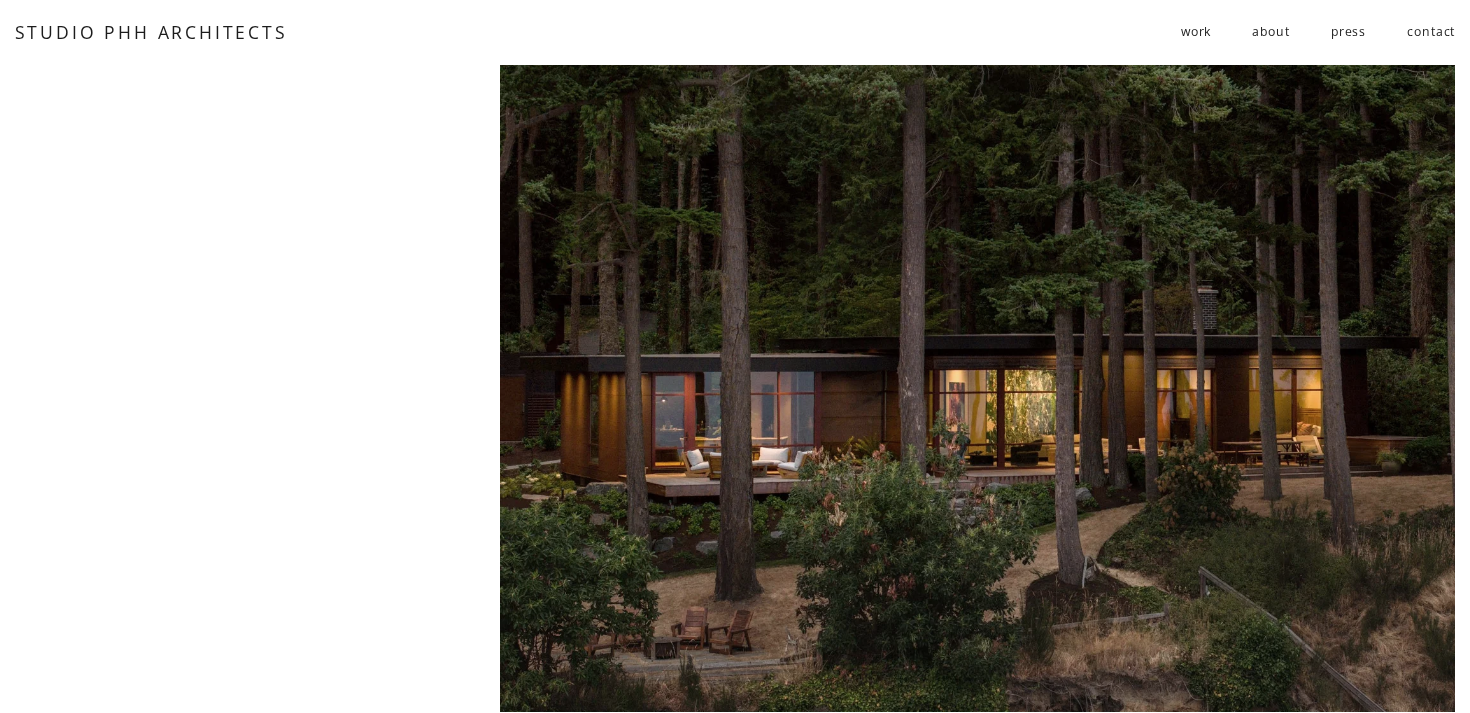 click at bounding box center (977, 388) 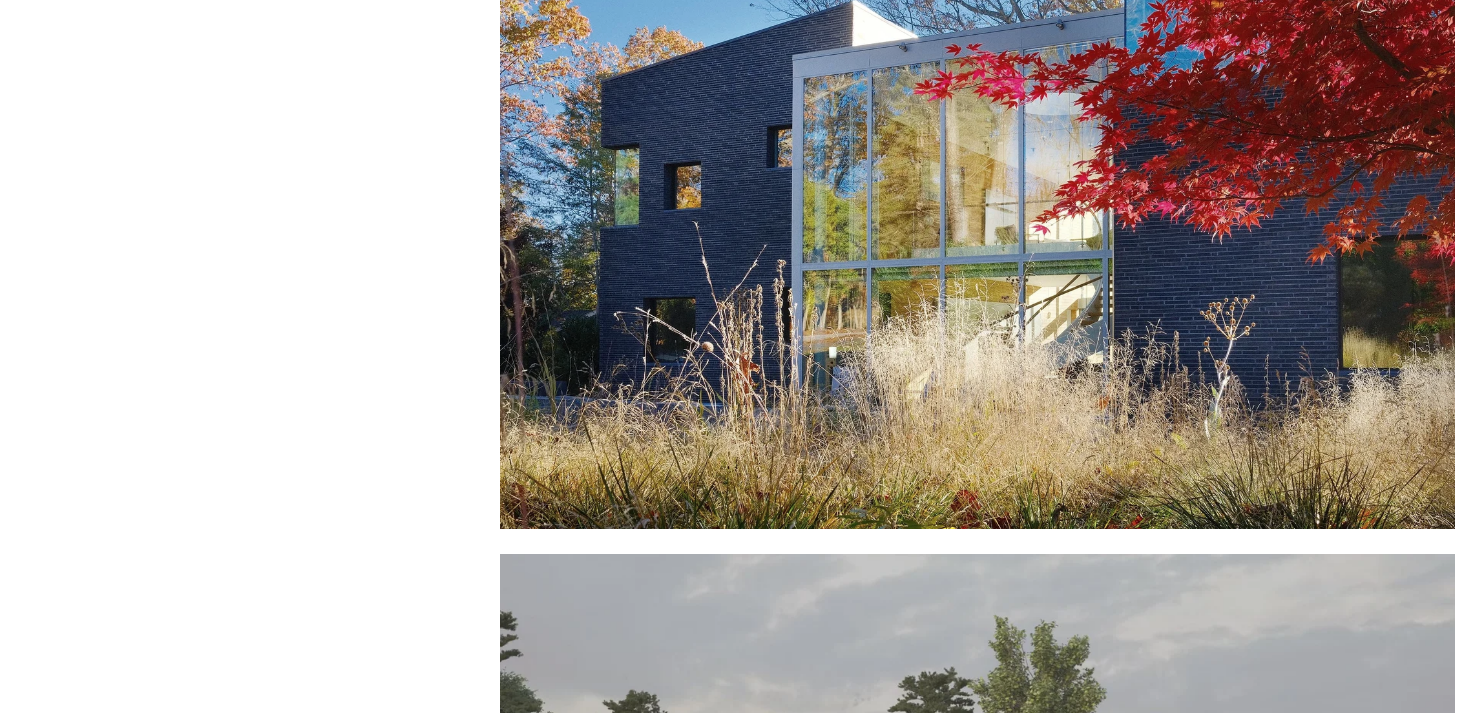 scroll, scrollTop: 1528, scrollLeft: 0, axis: vertical 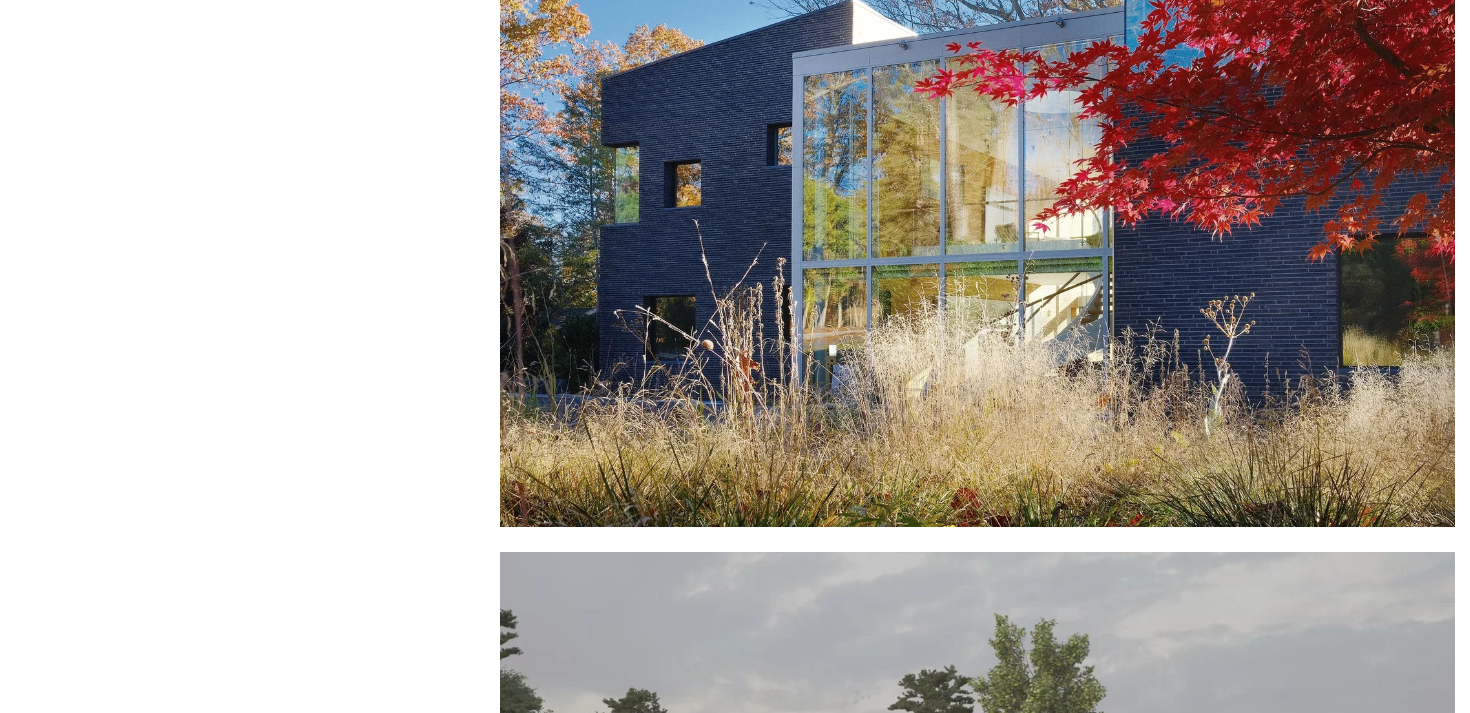 click at bounding box center (977, 204) 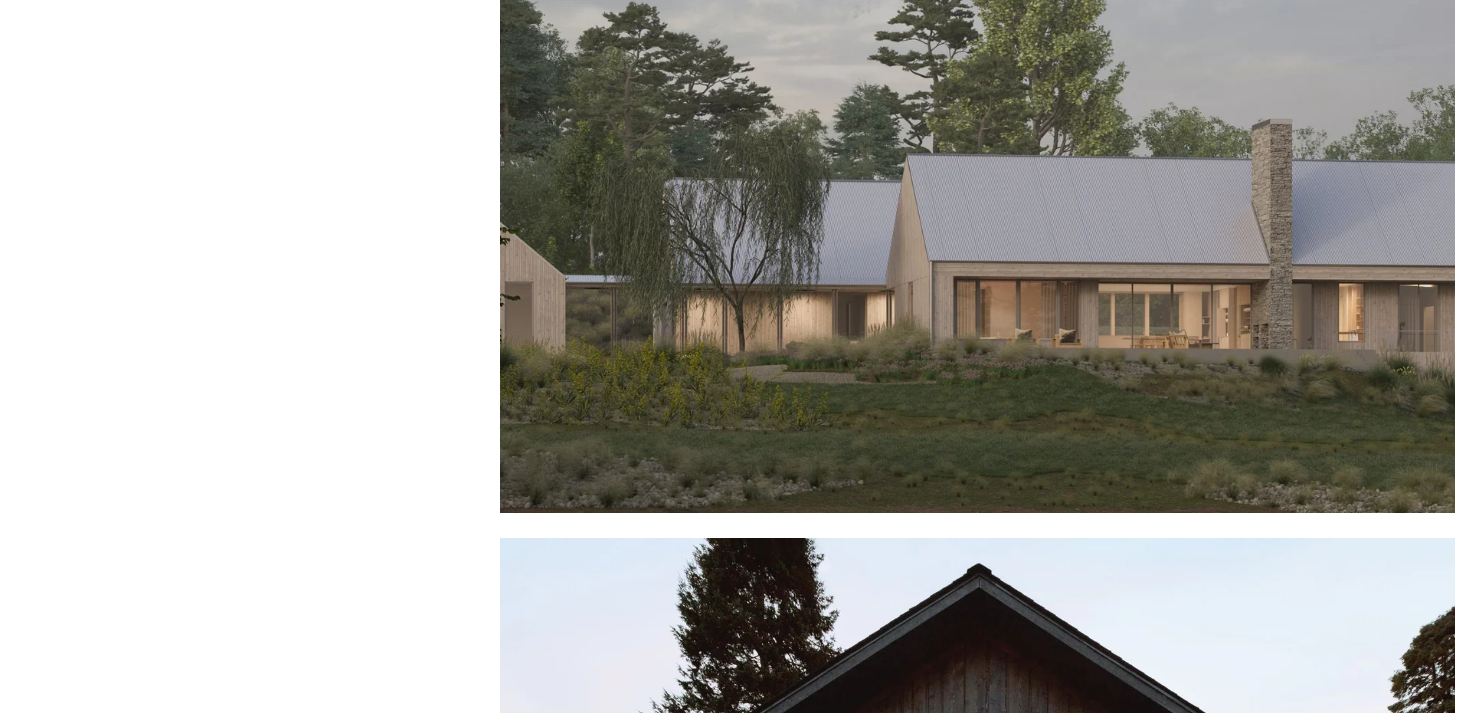 scroll, scrollTop: 2218, scrollLeft: 0, axis: vertical 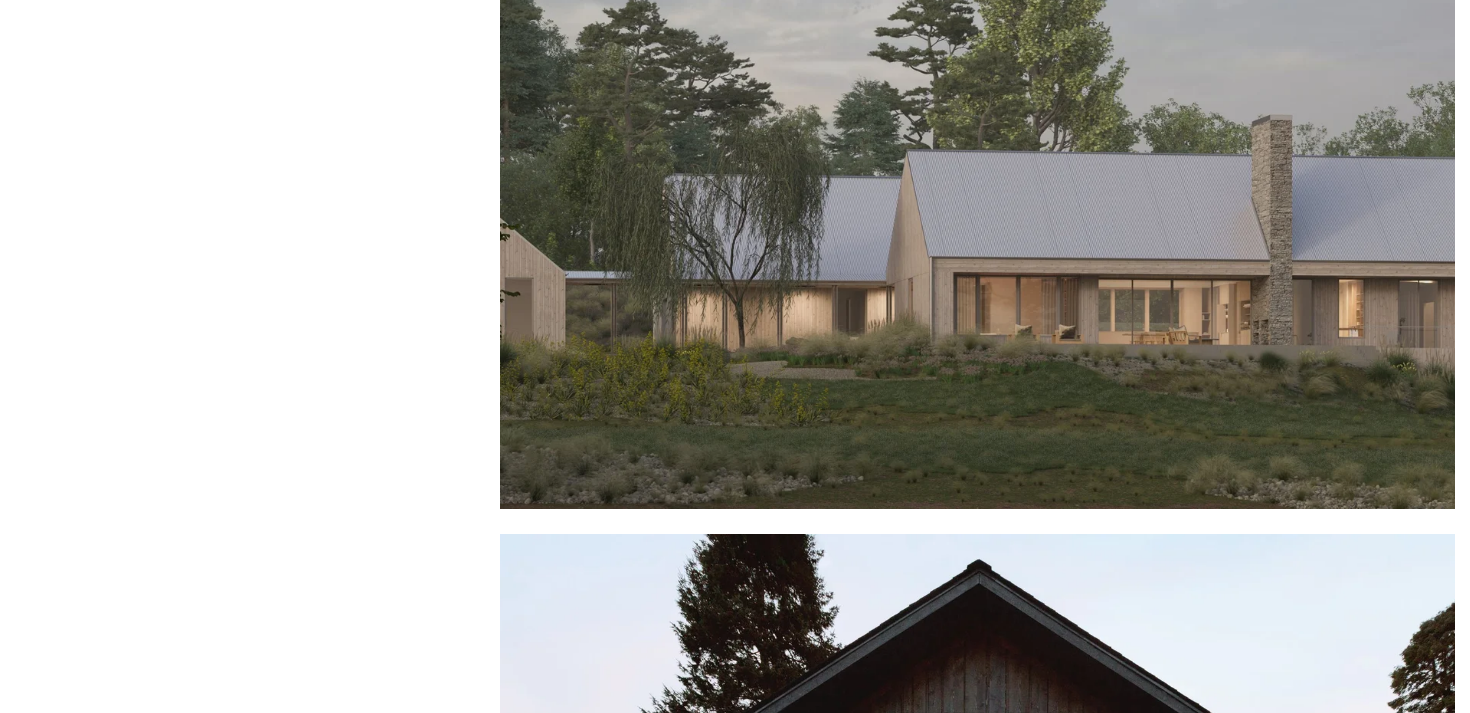click at bounding box center [977, 185] 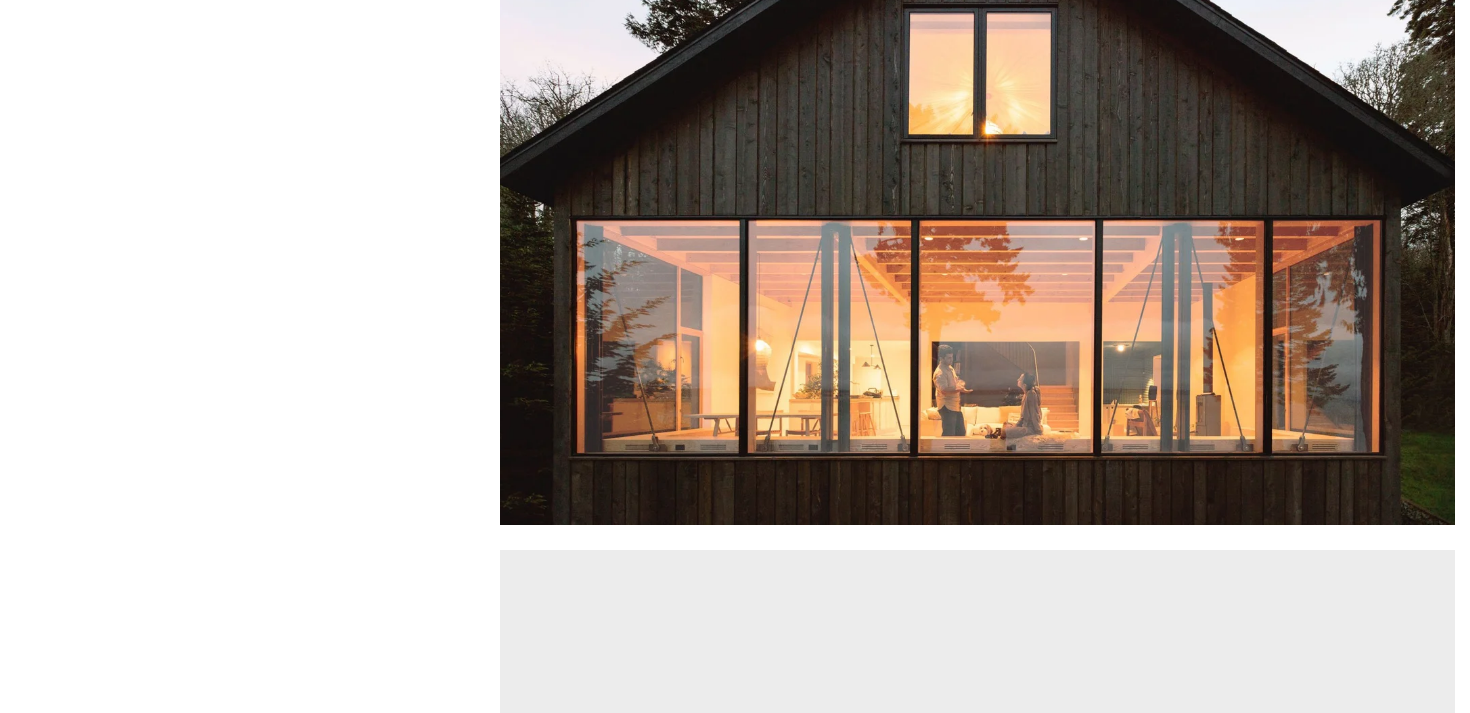scroll, scrollTop: 2951, scrollLeft: 0, axis: vertical 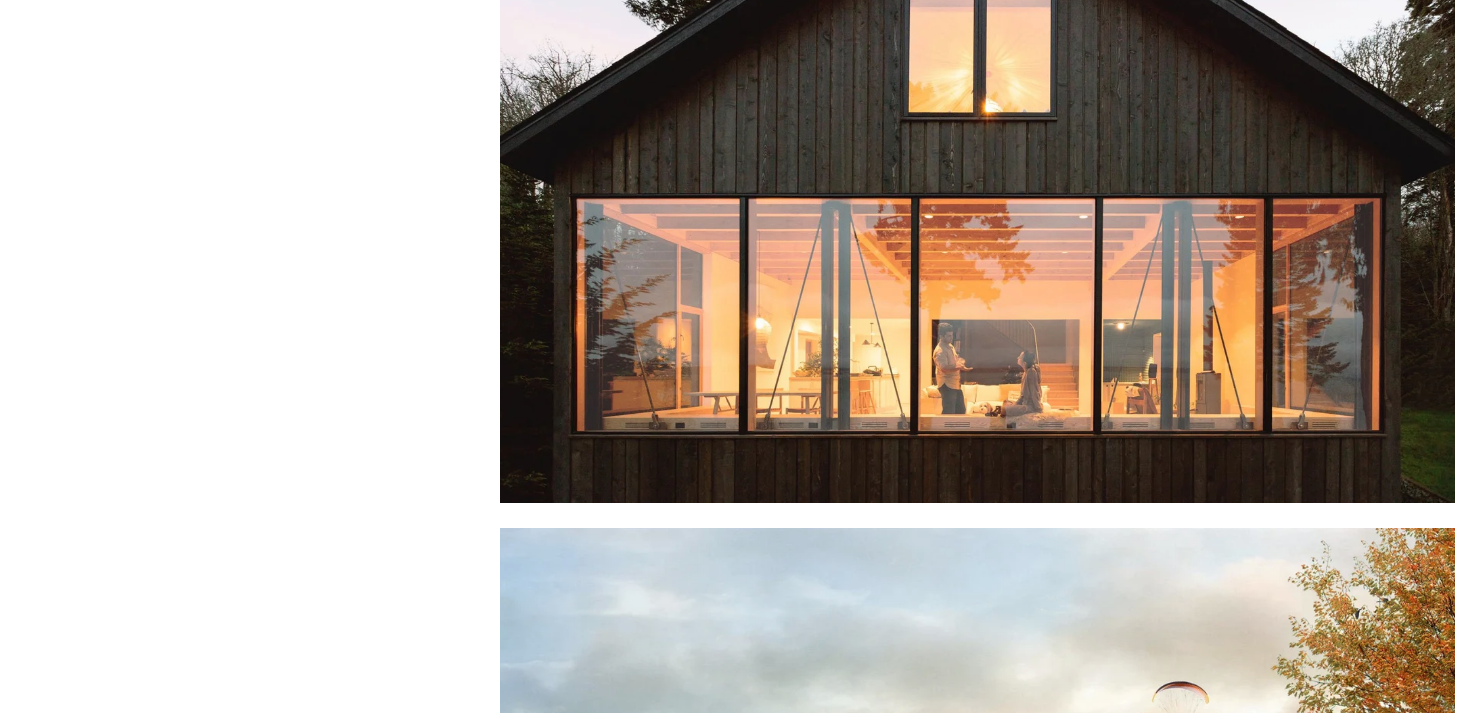 click at bounding box center (977, 152) 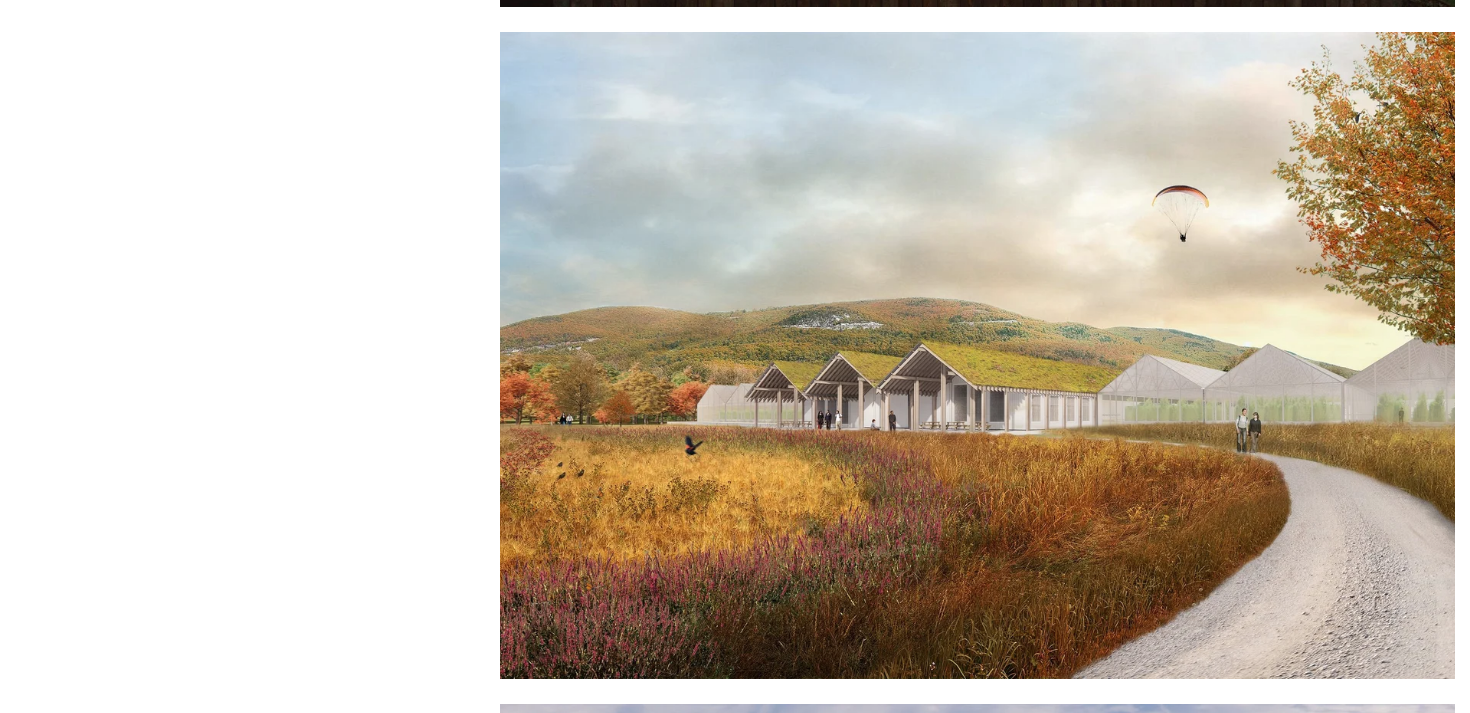 scroll, scrollTop: 3449, scrollLeft: 0, axis: vertical 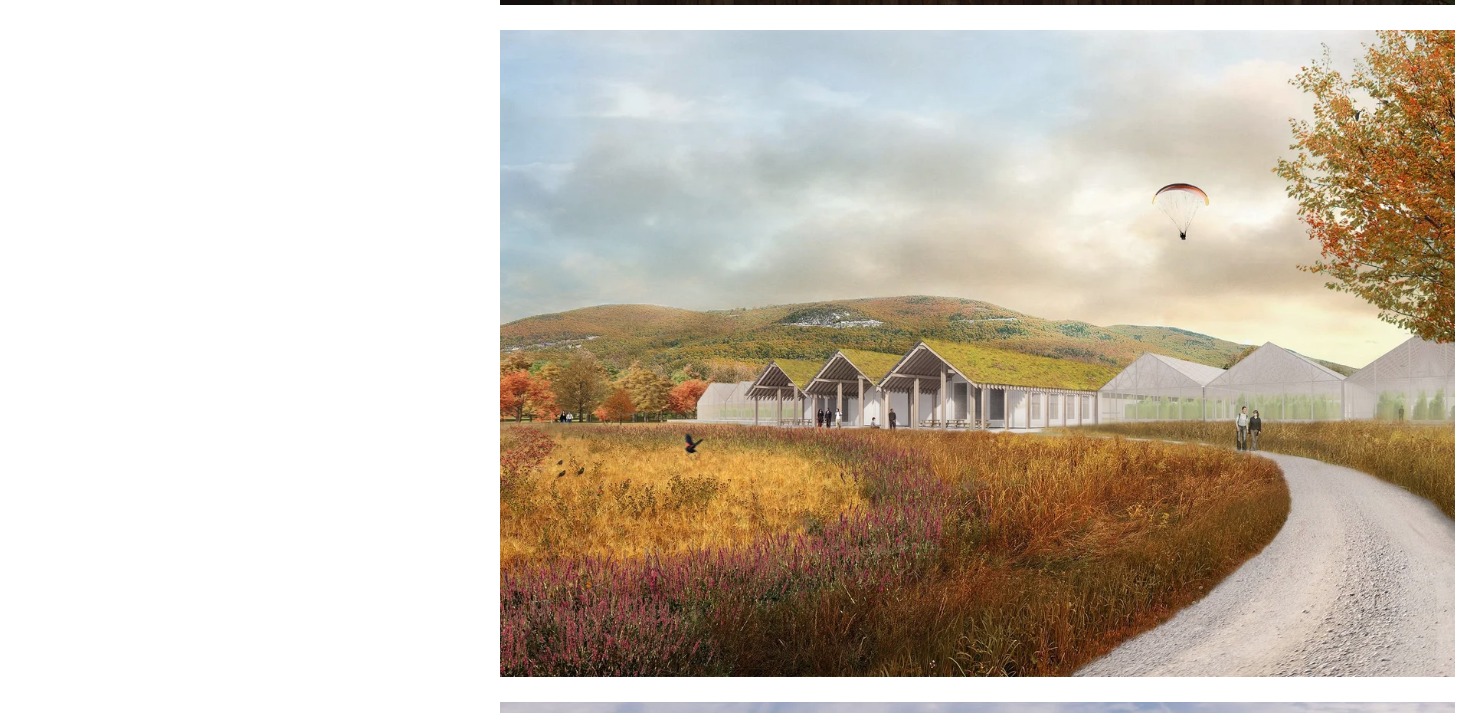 click at bounding box center (977, 353) 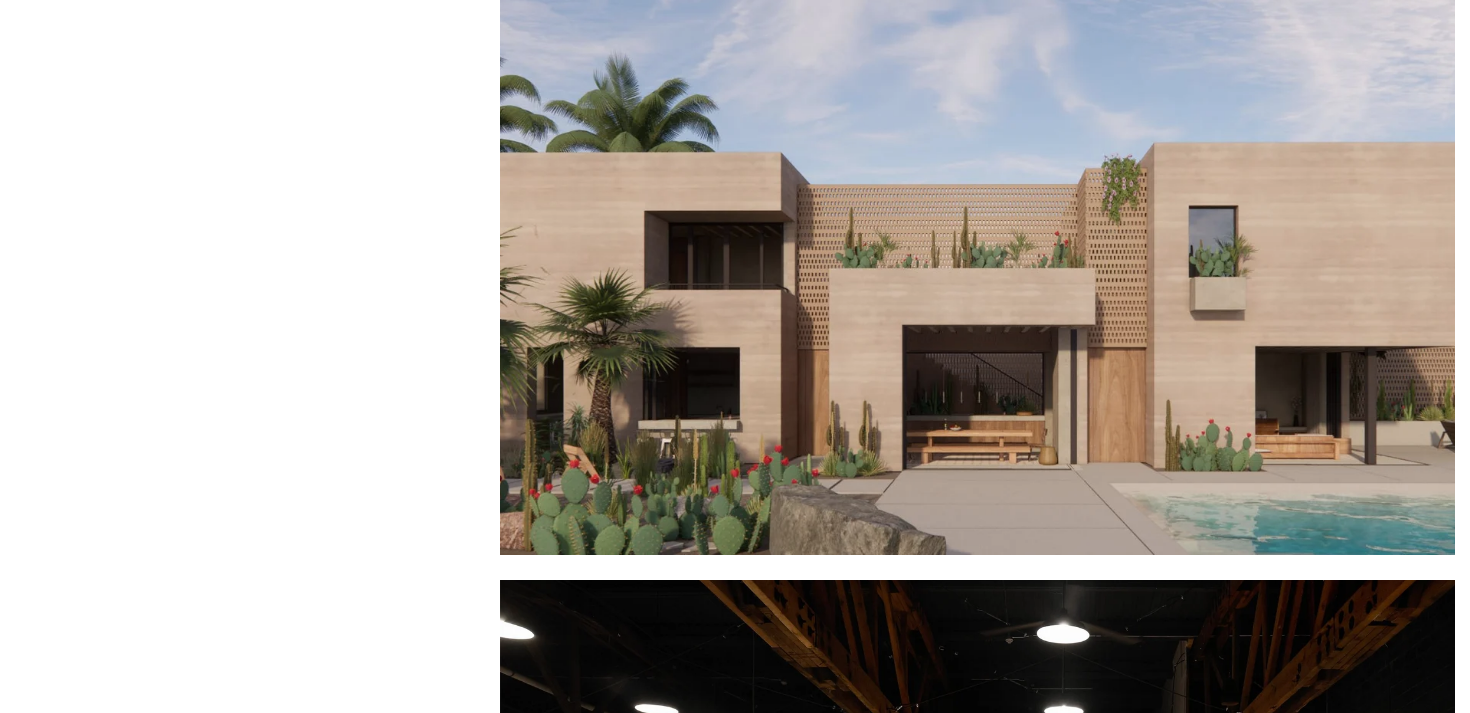 scroll, scrollTop: 4260, scrollLeft: 0, axis: vertical 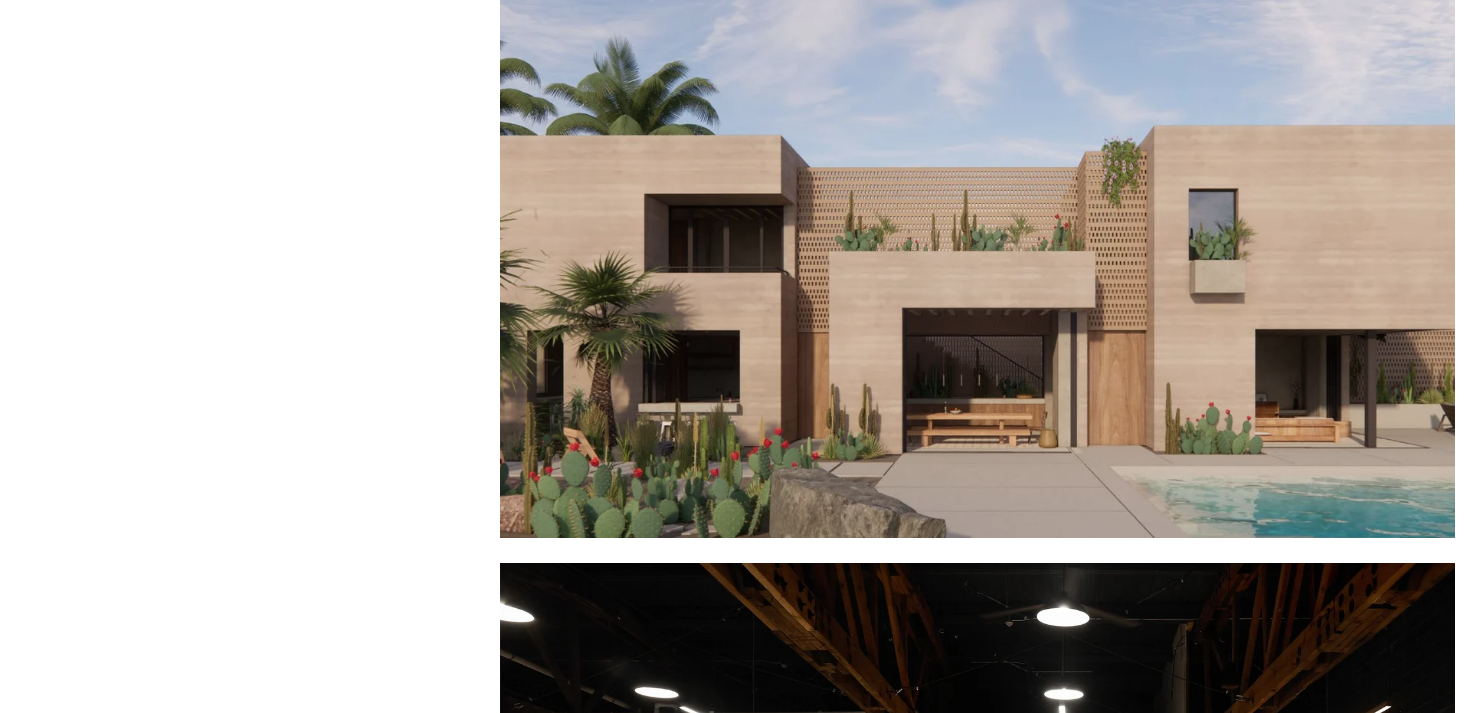click at bounding box center [977, 214] 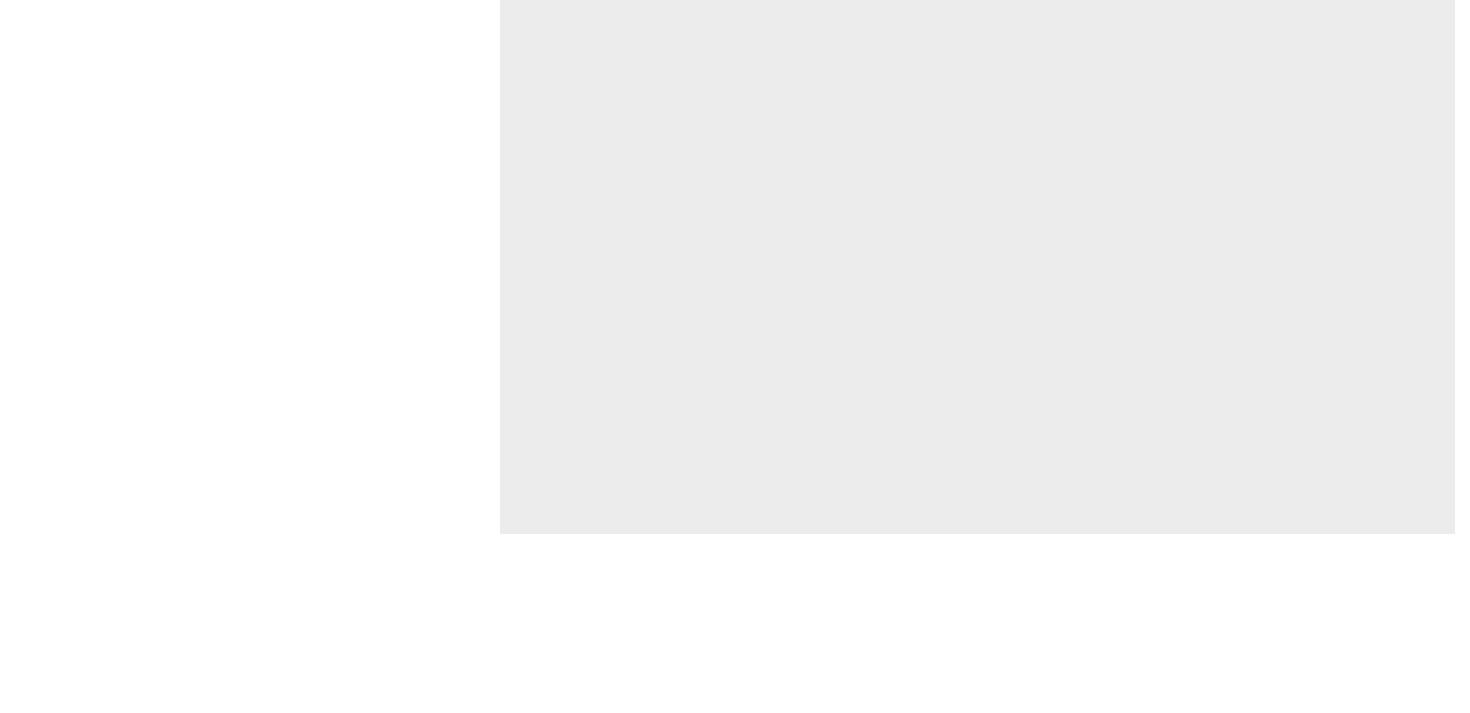 scroll, scrollTop: 5666, scrollLeft: 0, axis: vertical 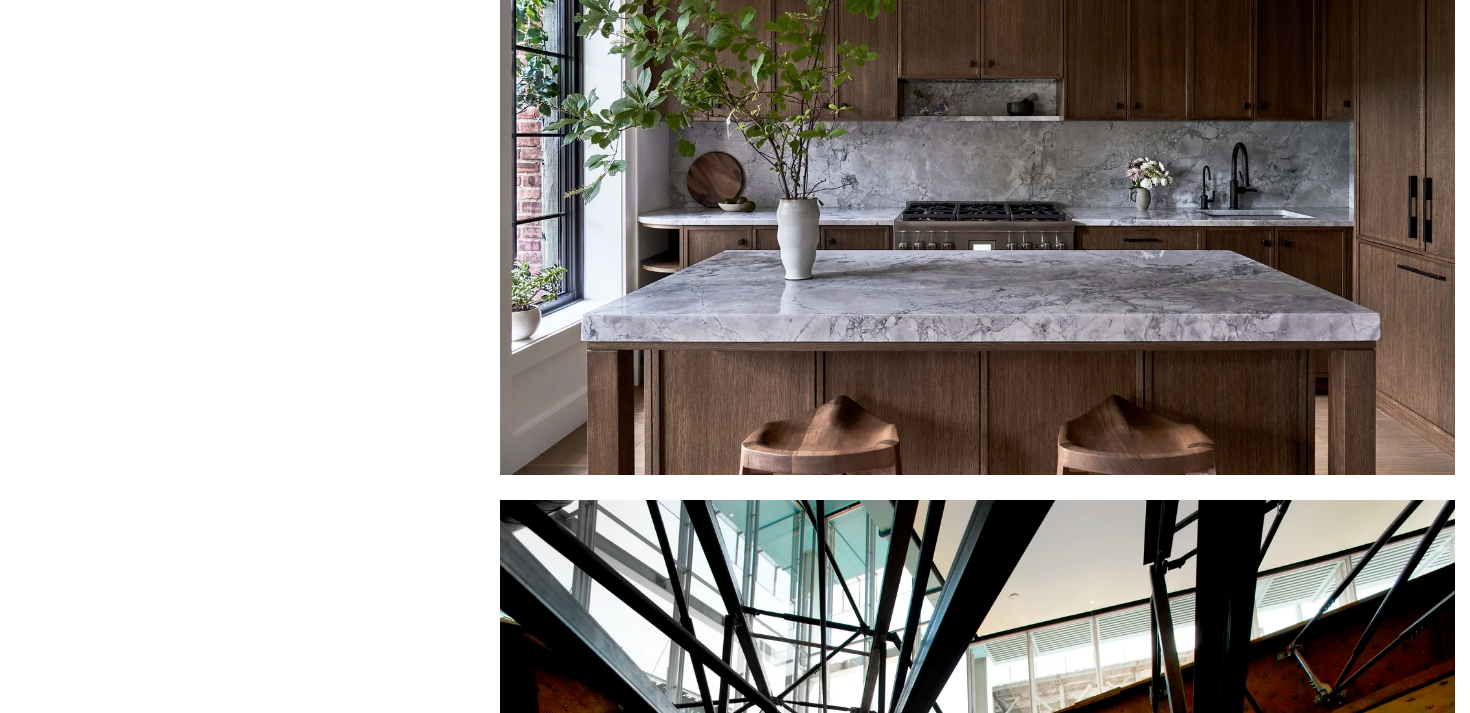 click at bounding box center [977, 151] 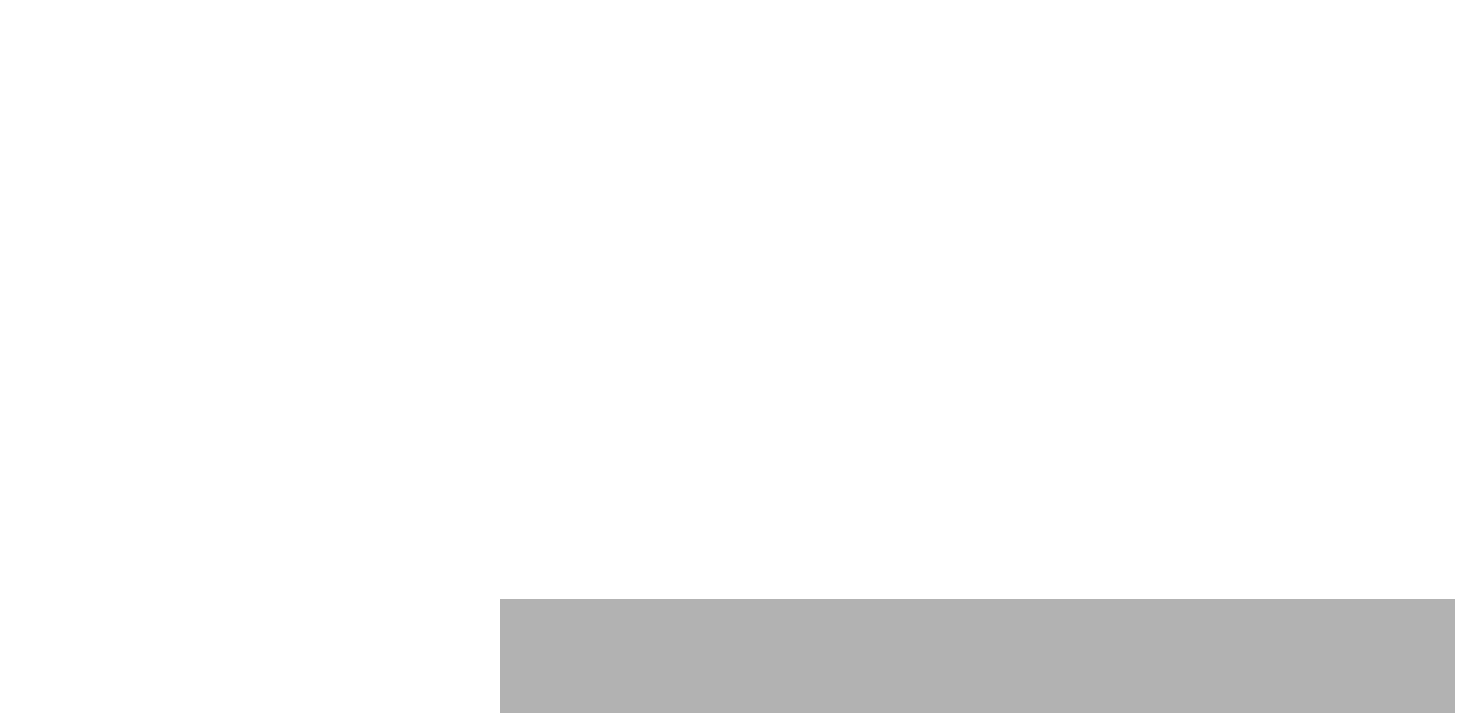 scroll, scrollTop: 7585, scrollLeft: 0, axis: vertical 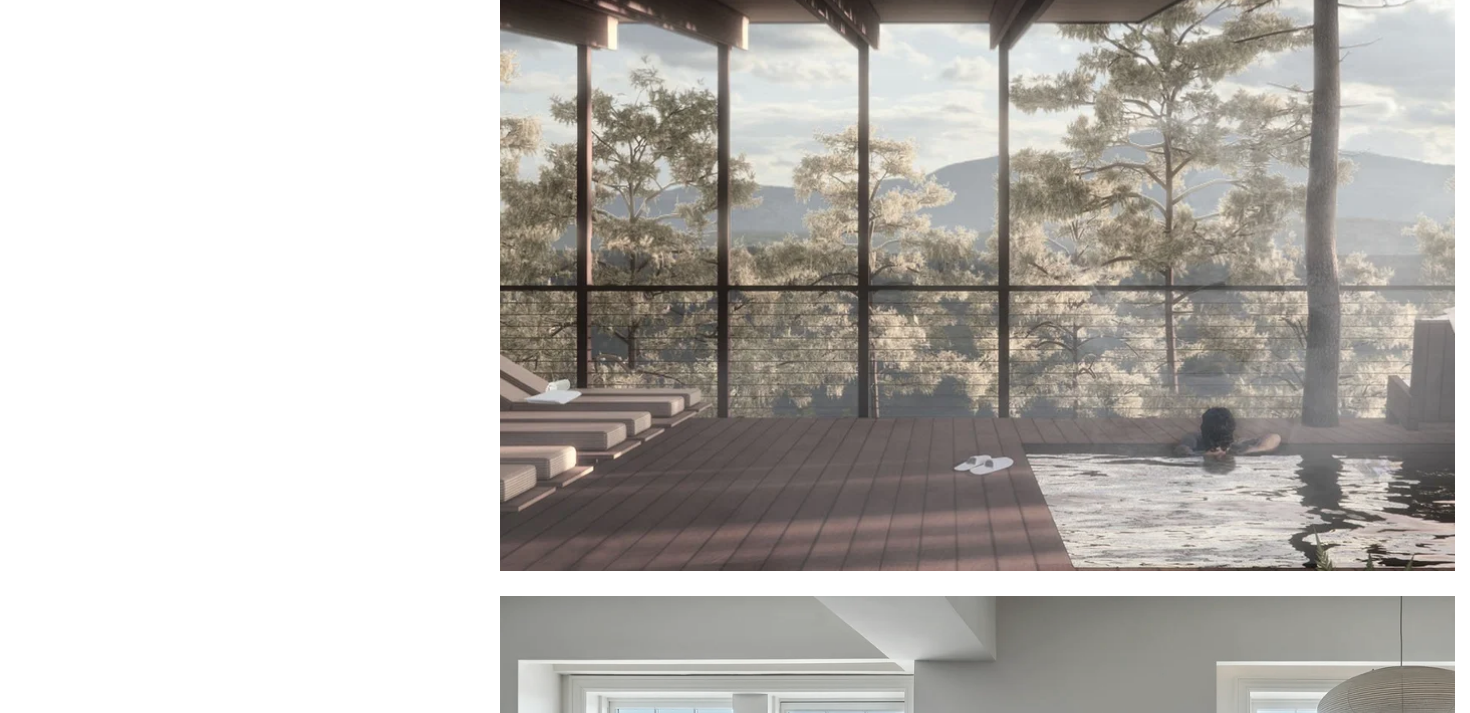 click at bounding box center (977, 247) 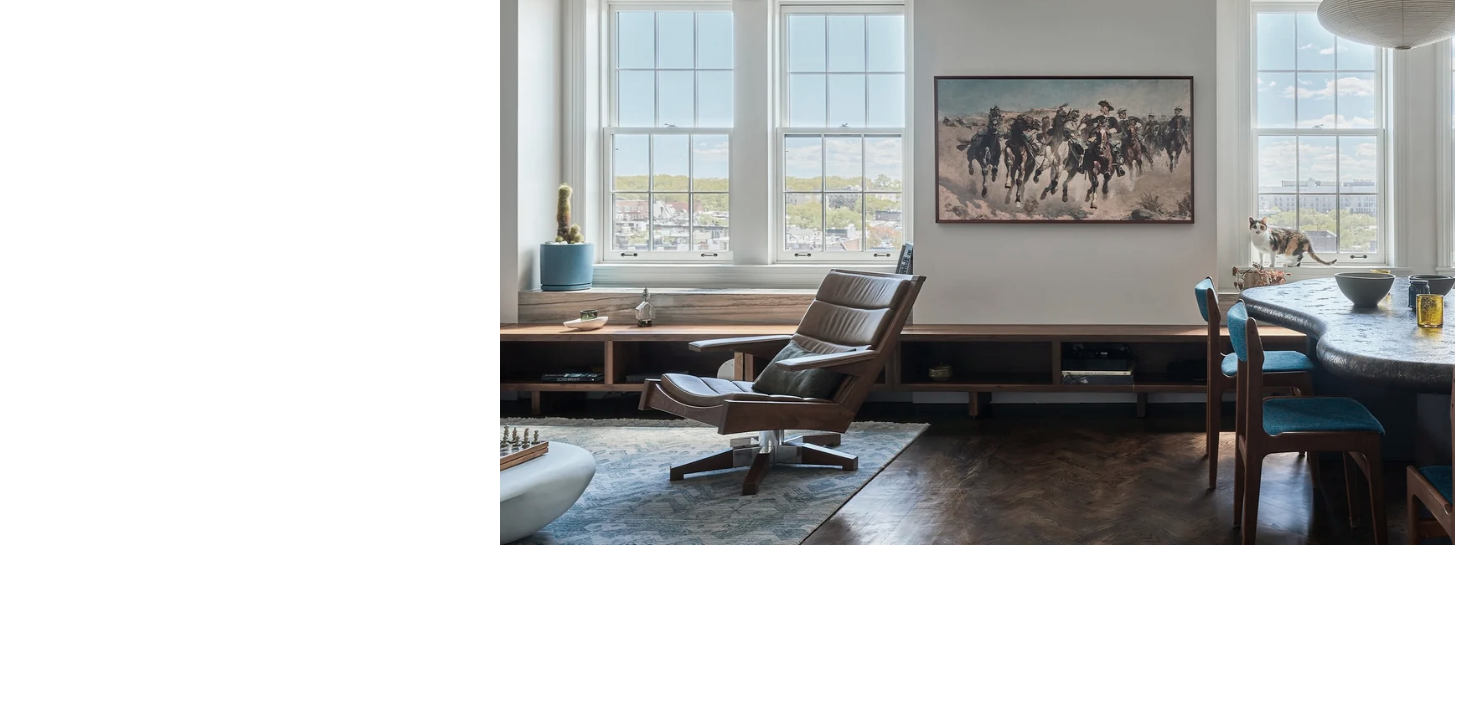 scroll, scrollTop: 8285, scrollLeft: 0, axis: vertical 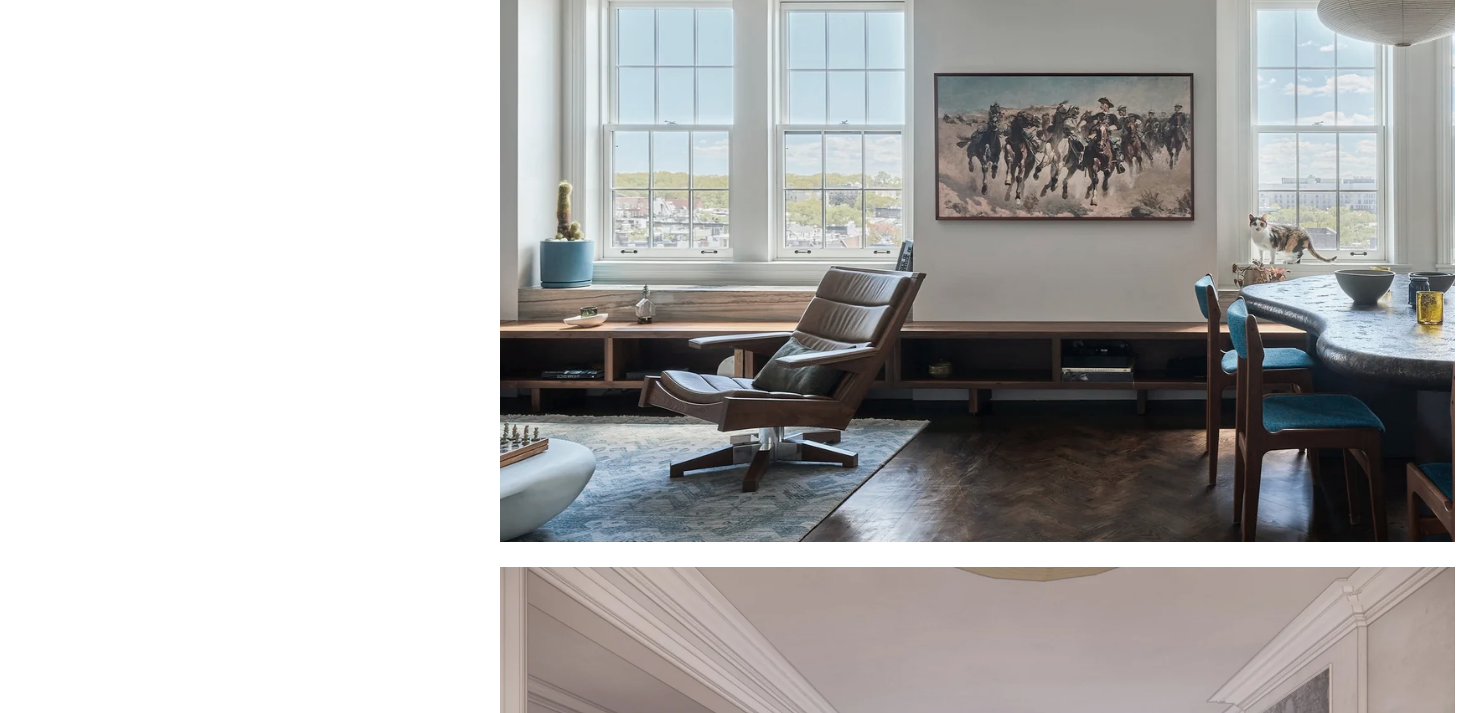 click at bounding box center (977, 219) 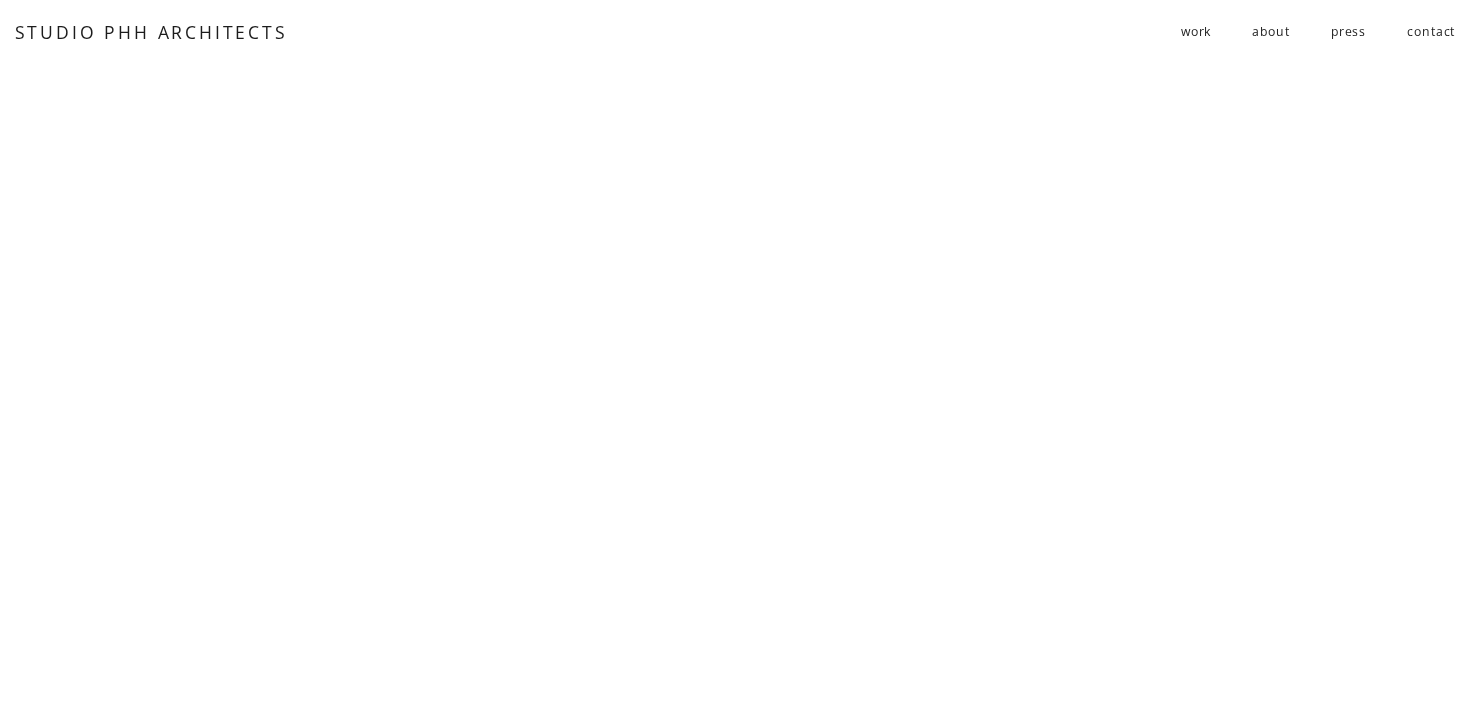scroll, scrollTop: 7940, scrollLeft: 0, axis: vertical 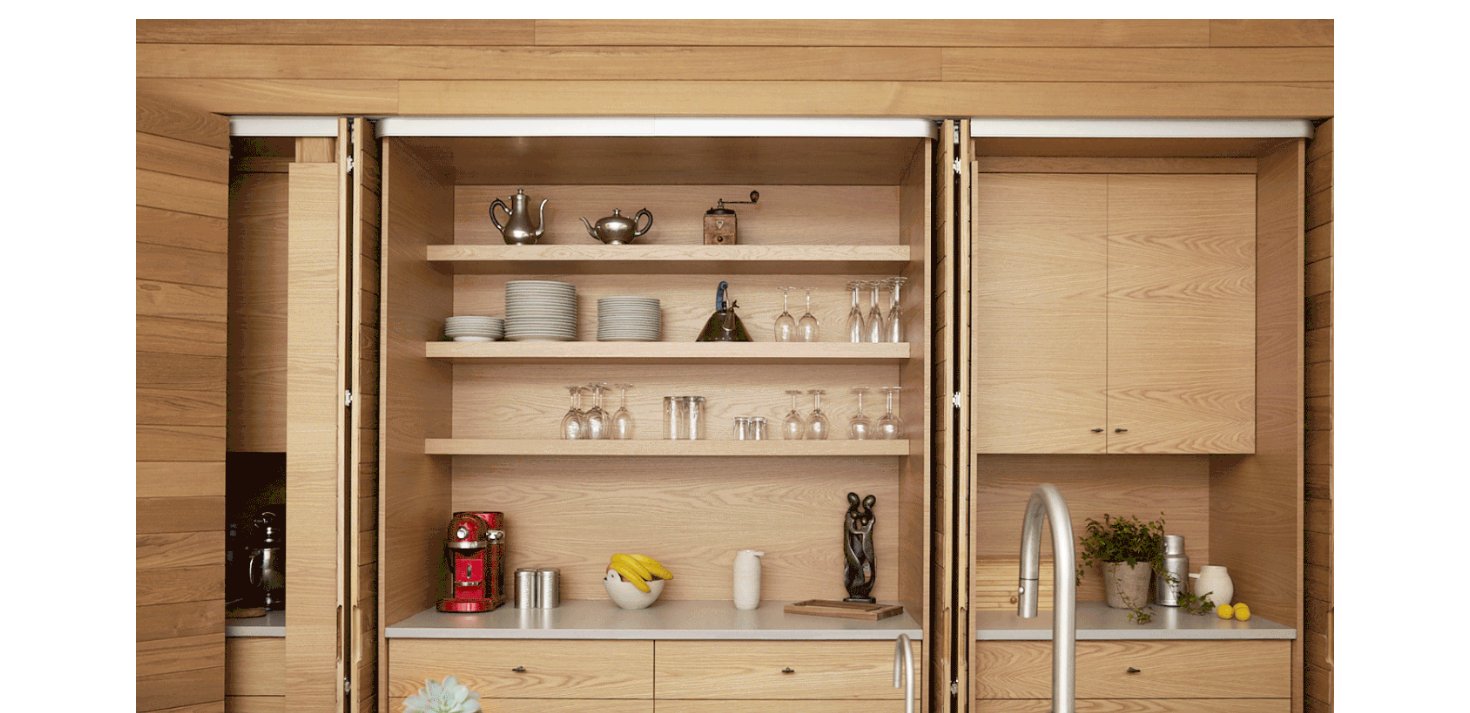 click at bounding box center (735, 454) 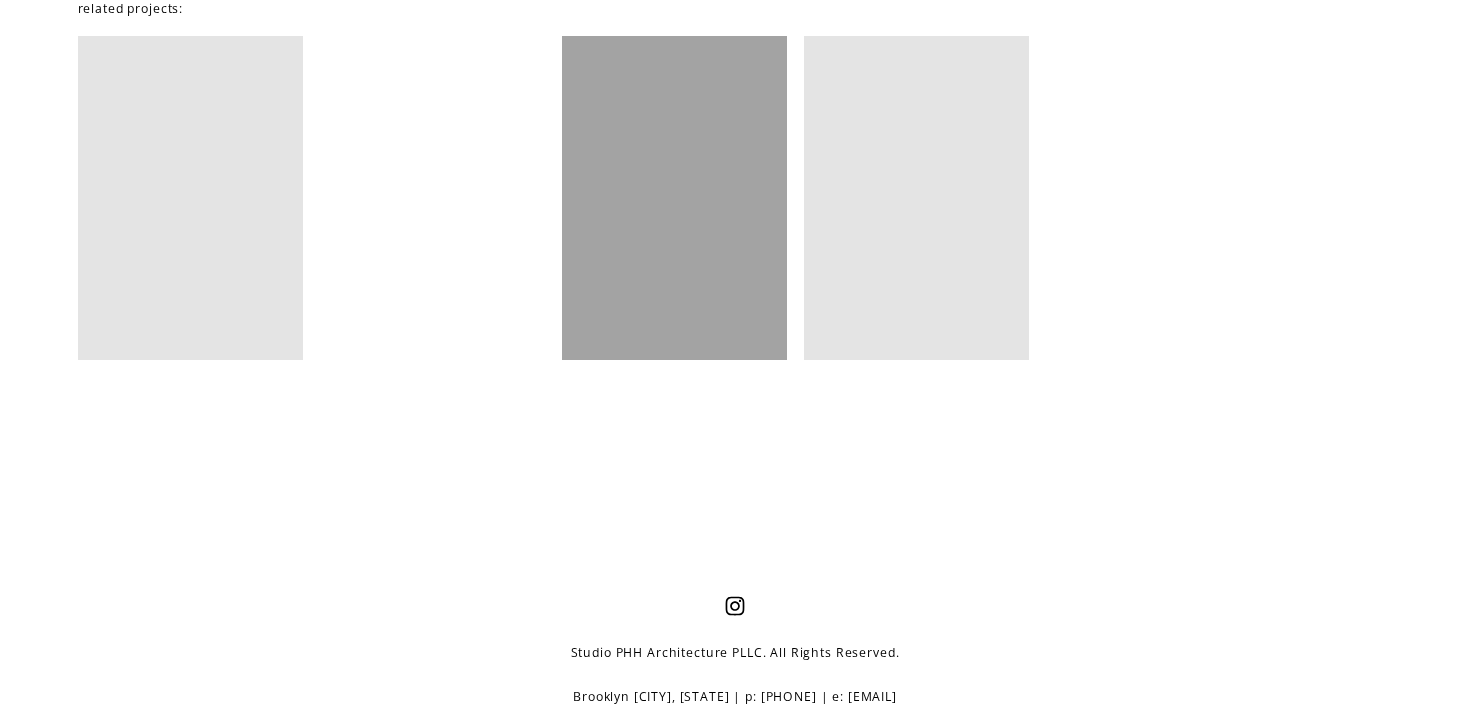 scroll, scrollTop: 16336, scrollLeft: 0, axis: vertical 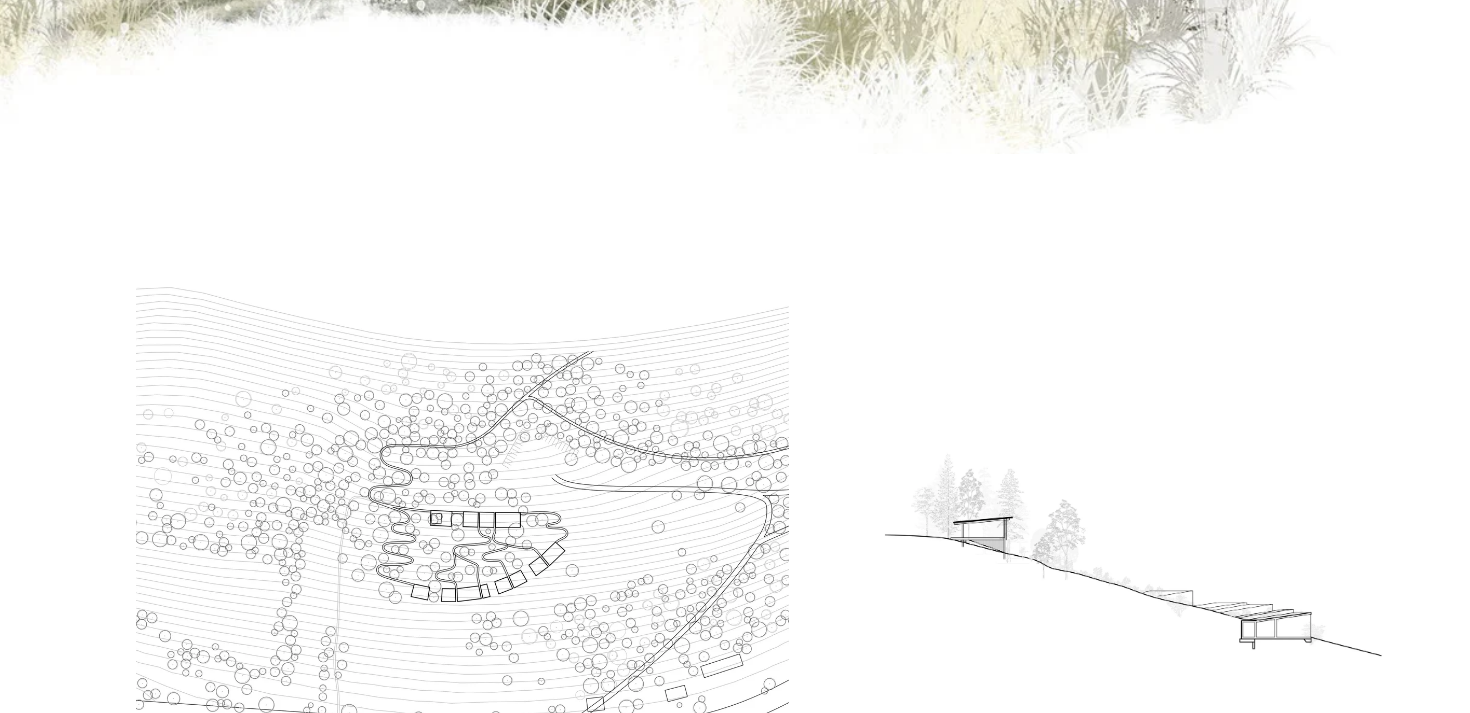 click at bounding box center (735, -450) 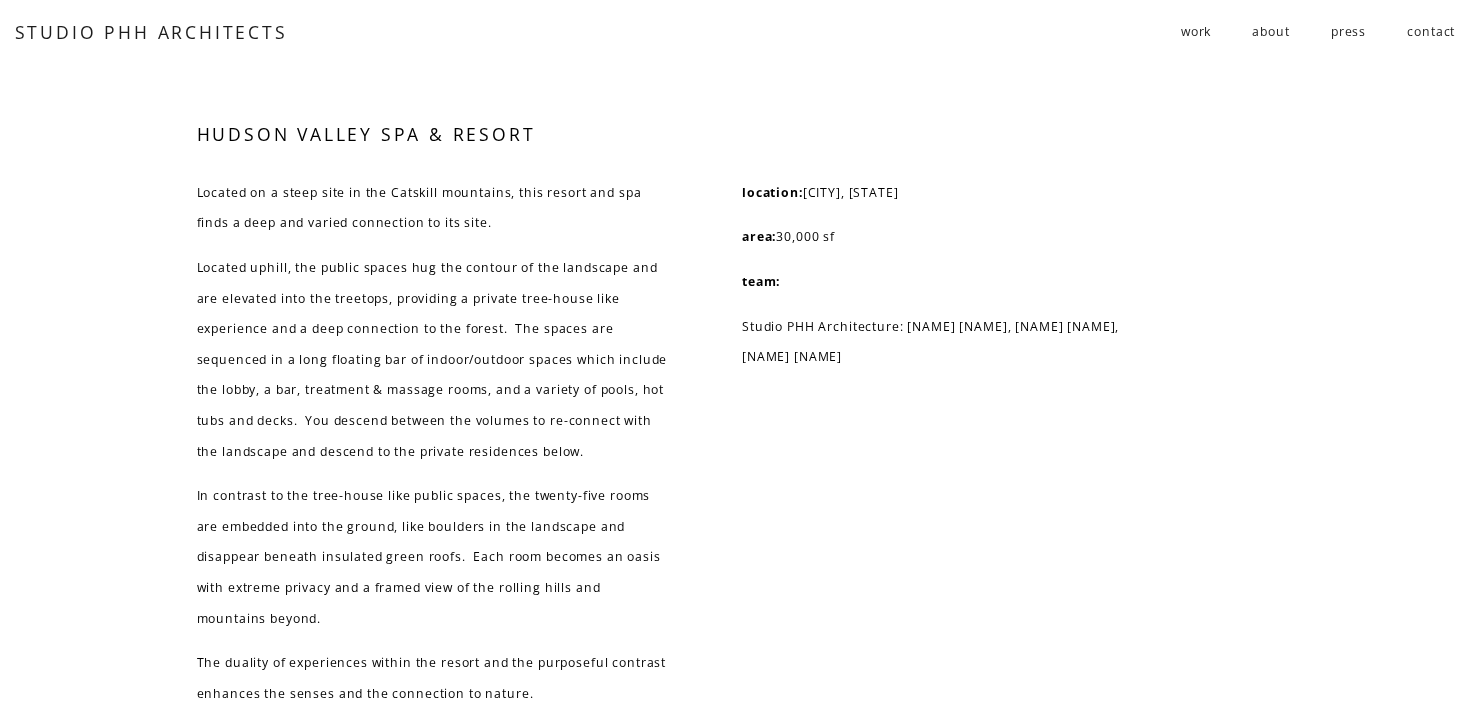 scroll, scrollTop: 3433, scrollLeft: 0, axis: vertical 